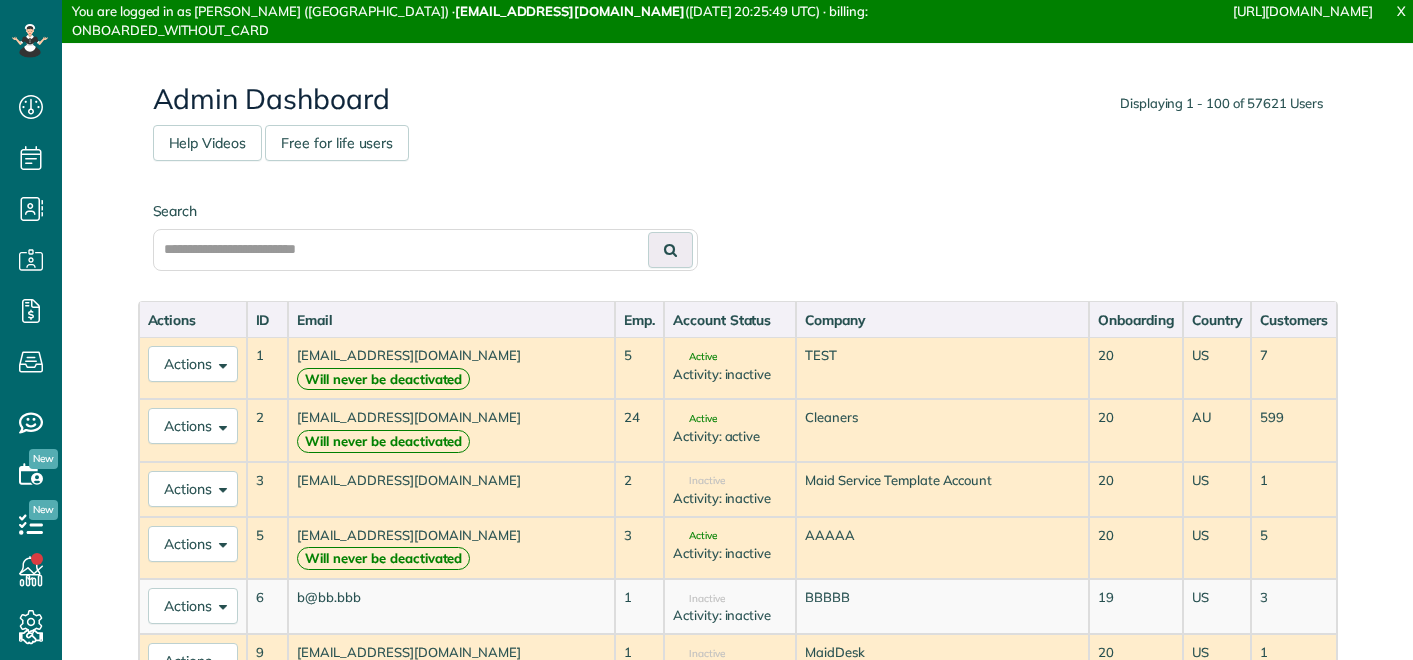scroll, scrollTop: 0, scrollLeft: 0, axis: both 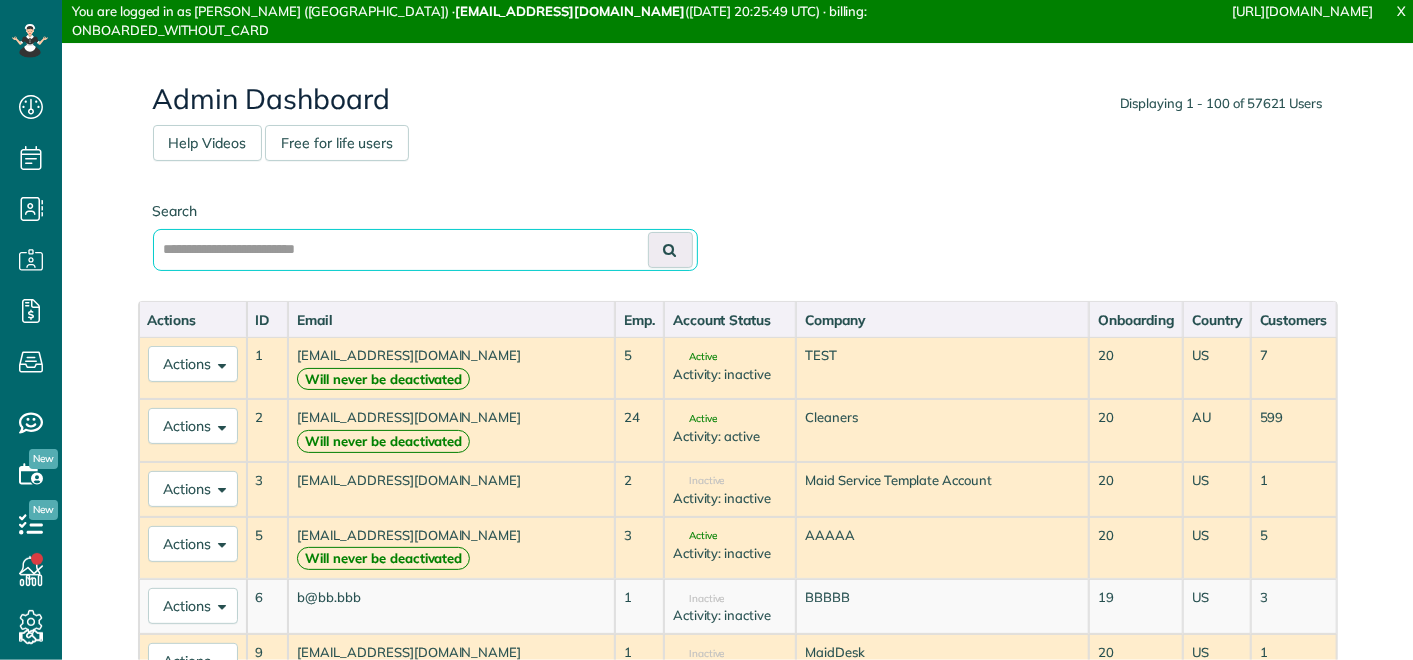 click at bounding box center (425, 250) 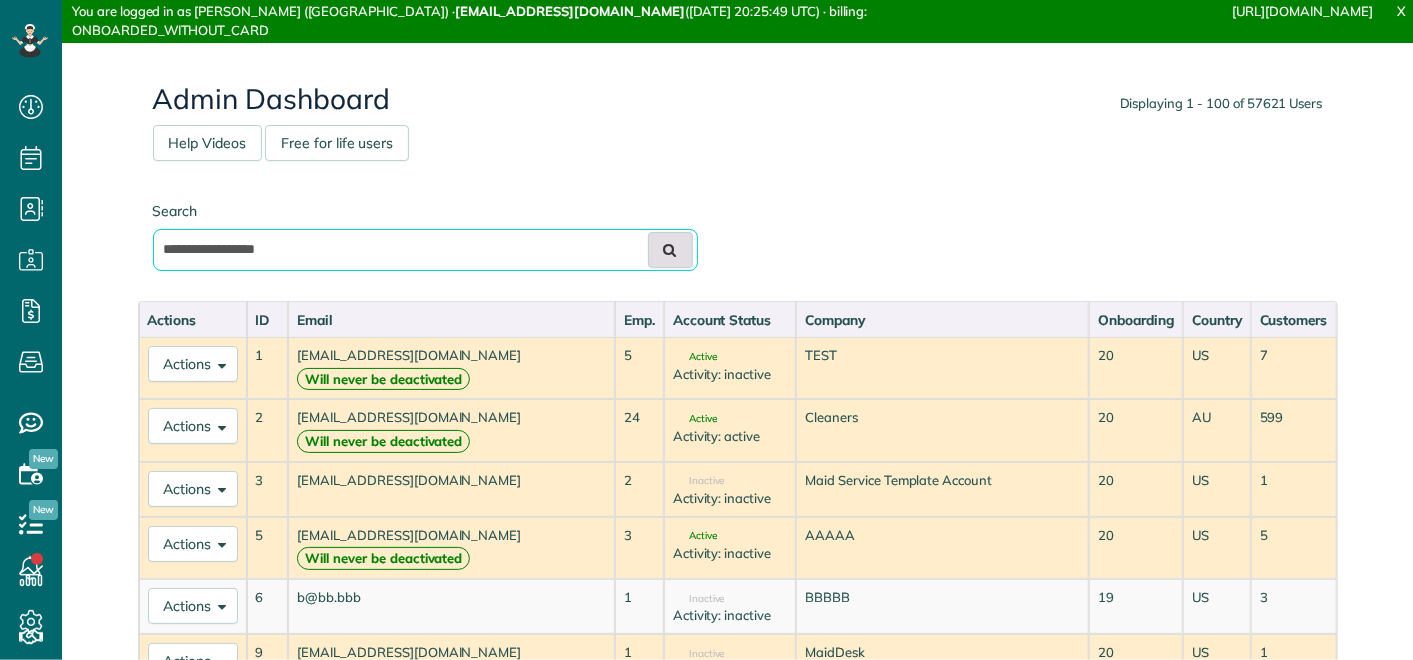 type on "**********" 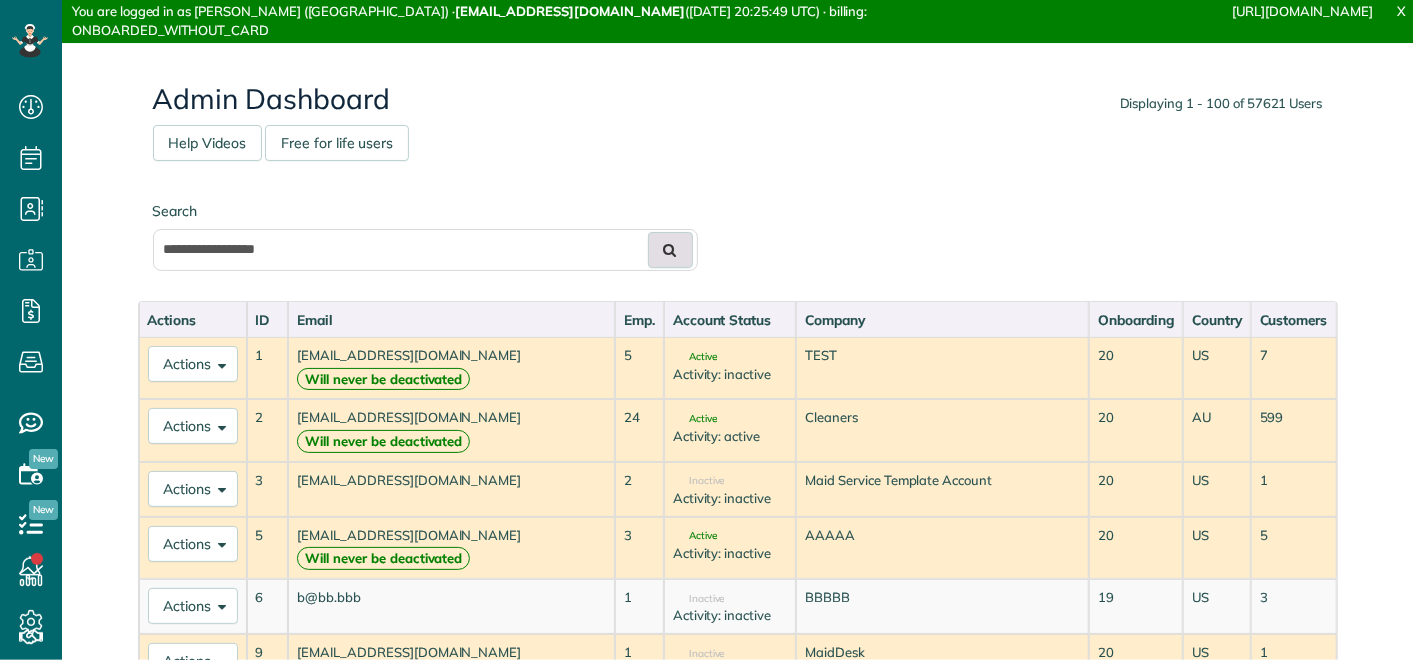 click at bounding box center [670, 250] 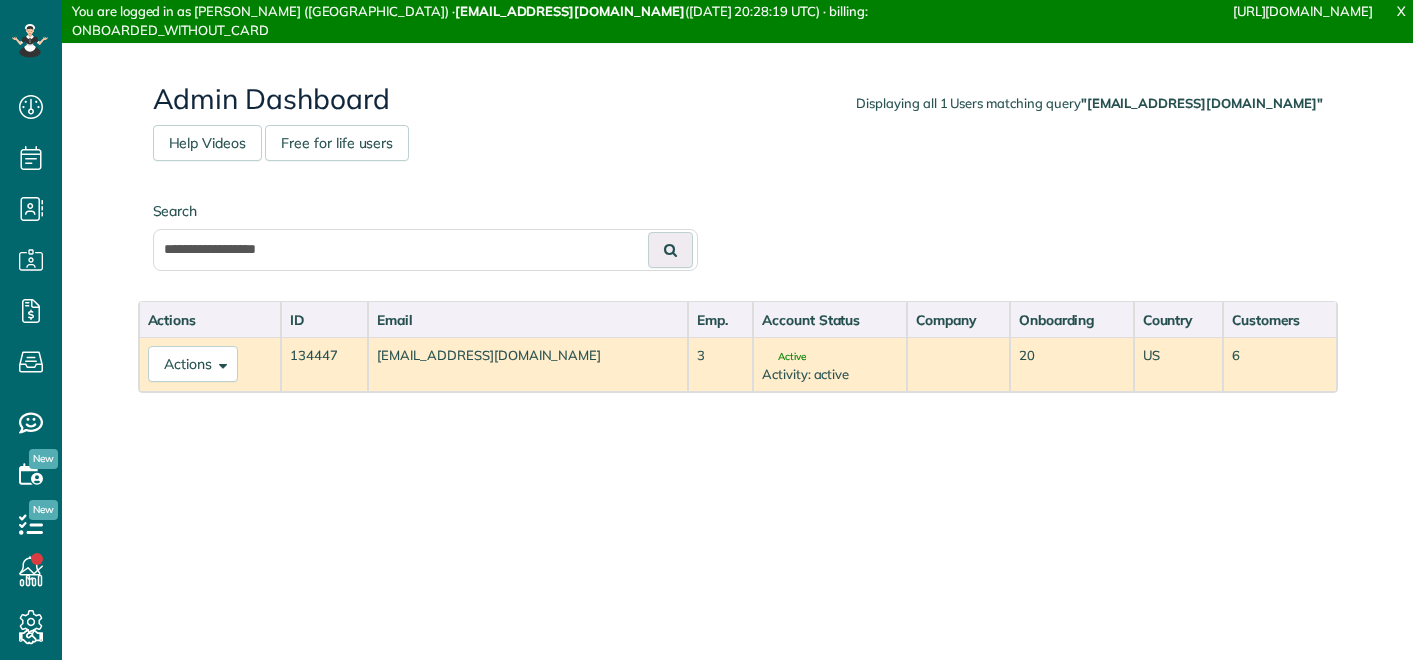scroll, scrollTop: 0, scrollLeft: 0, axis: both 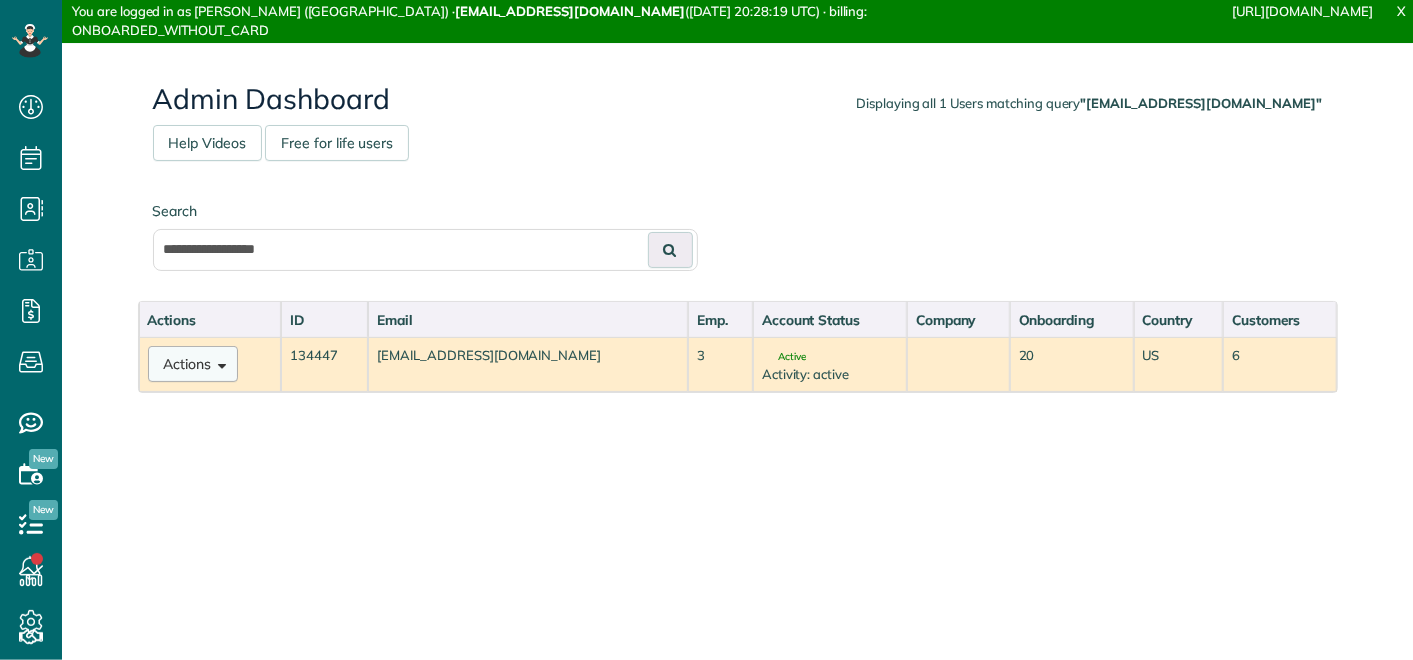 click on "Actions" at bounding box center (193, 364) 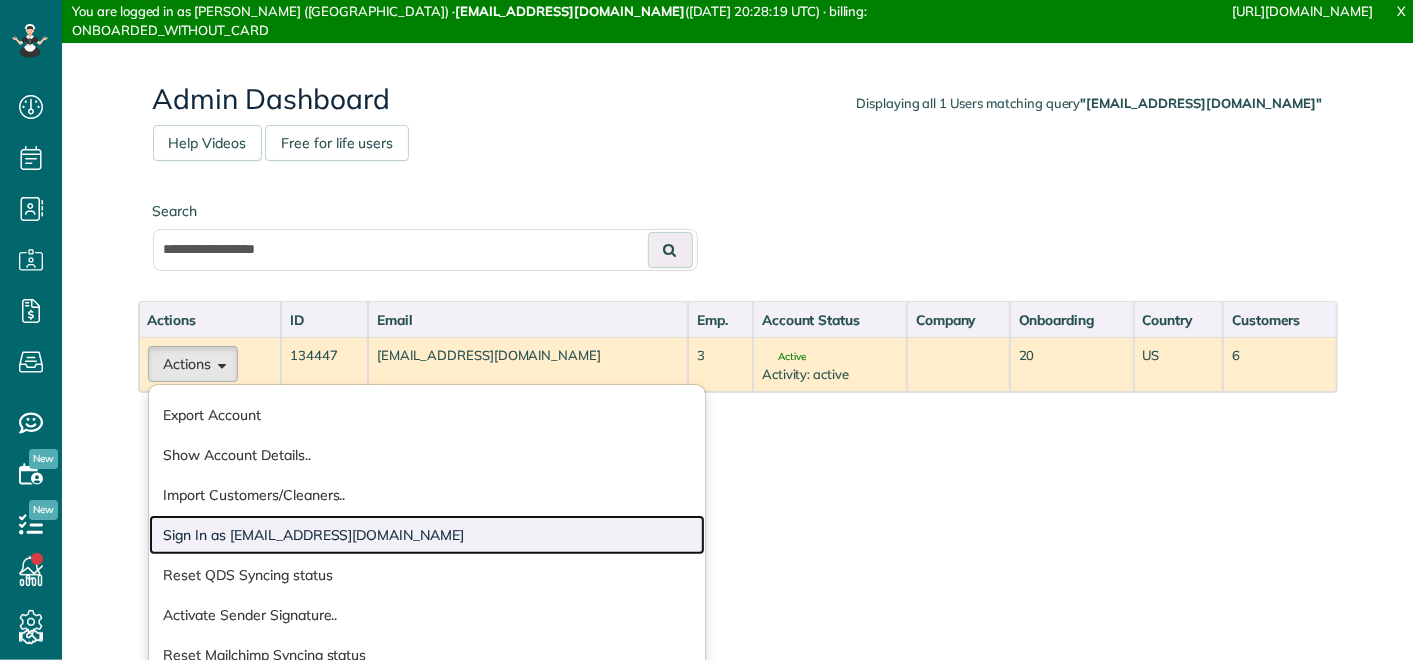click on "Sign In as sdinic98@gmail.com" at bounding box center [427, 535] 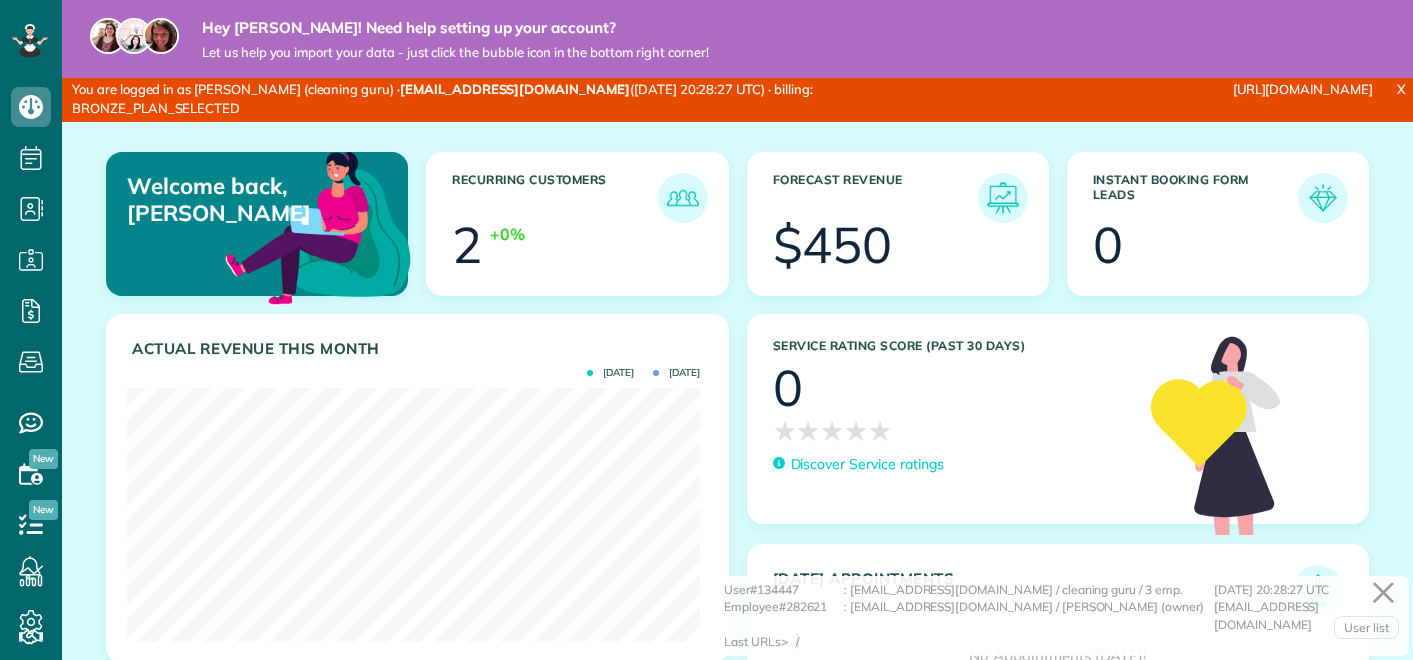 scroll, scrollTop: 0, scrollLeft: 0, axis: both 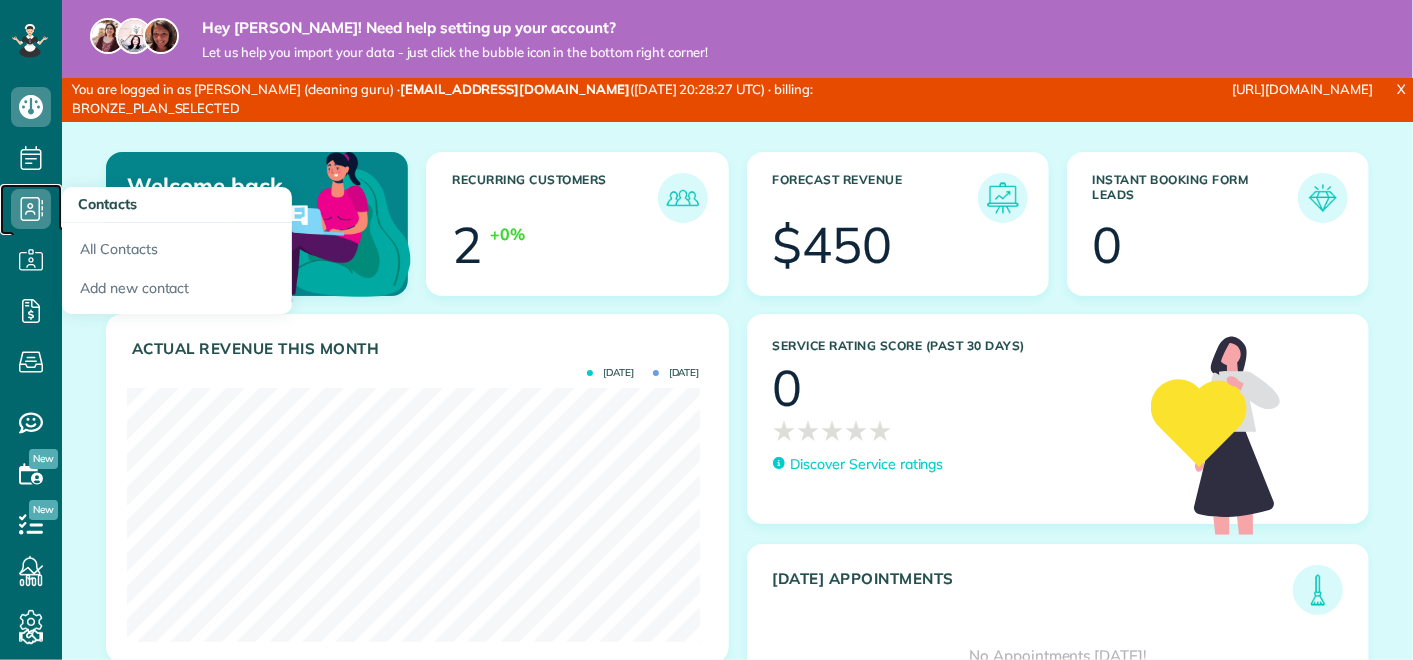 click 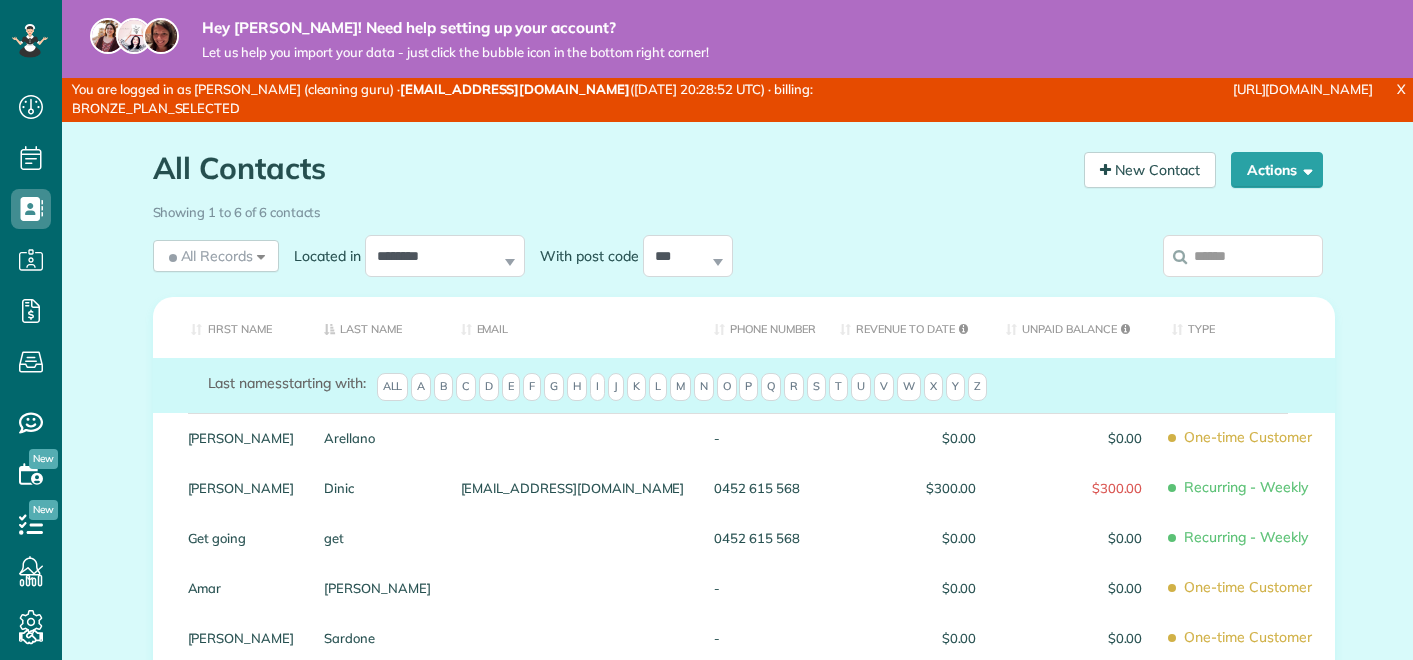scroll, scrollTop: 0, scrollLeft: 0, axis: both 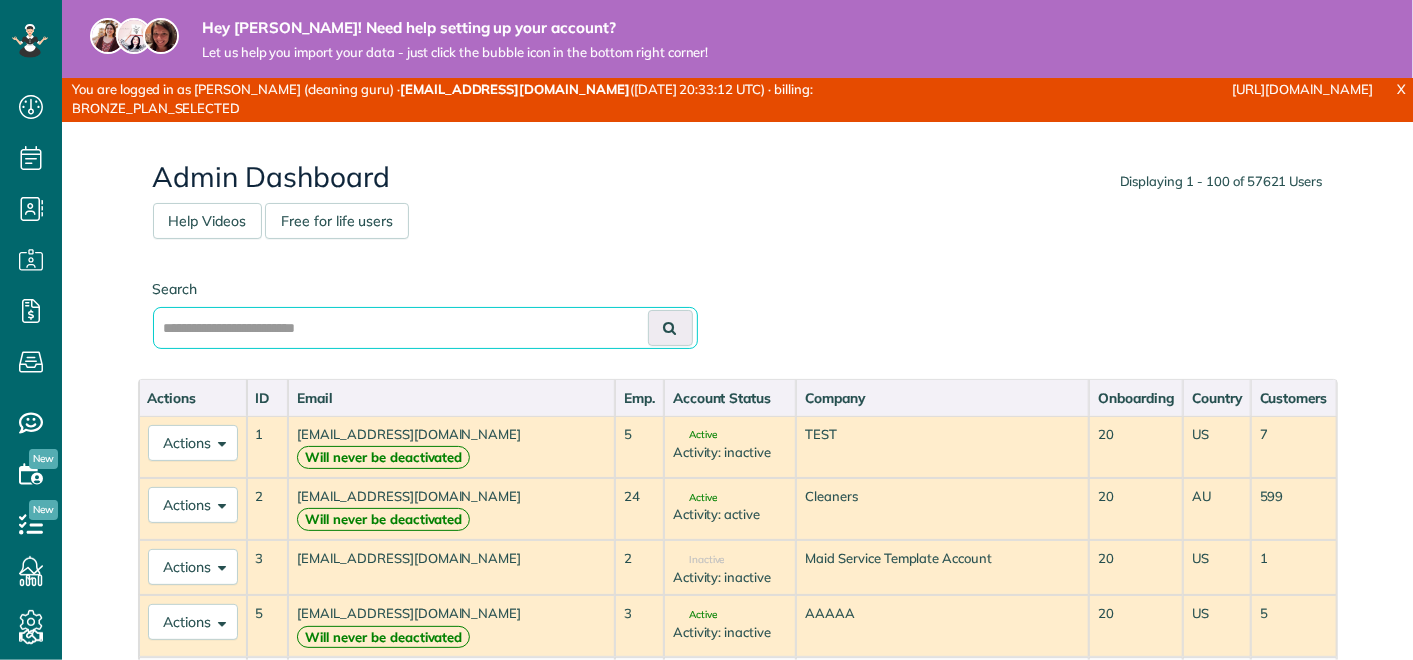 click at bounding box center (425, 328) 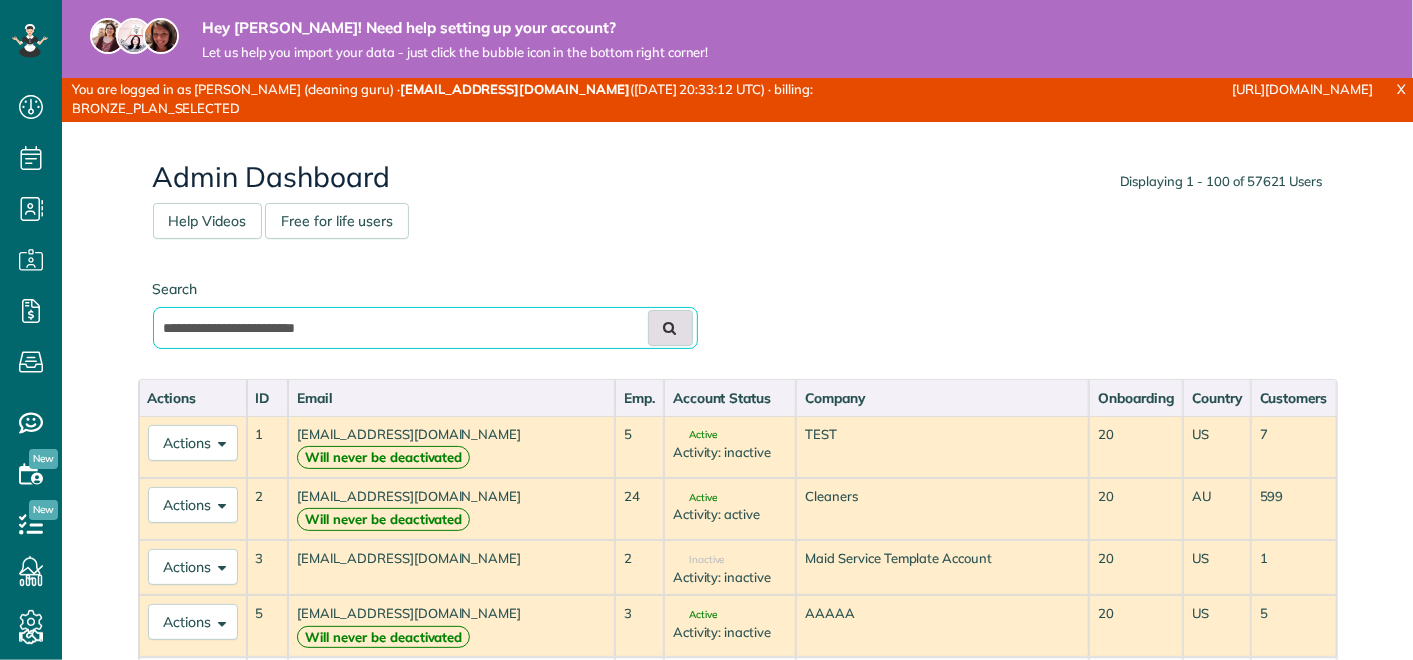 type on "**********" 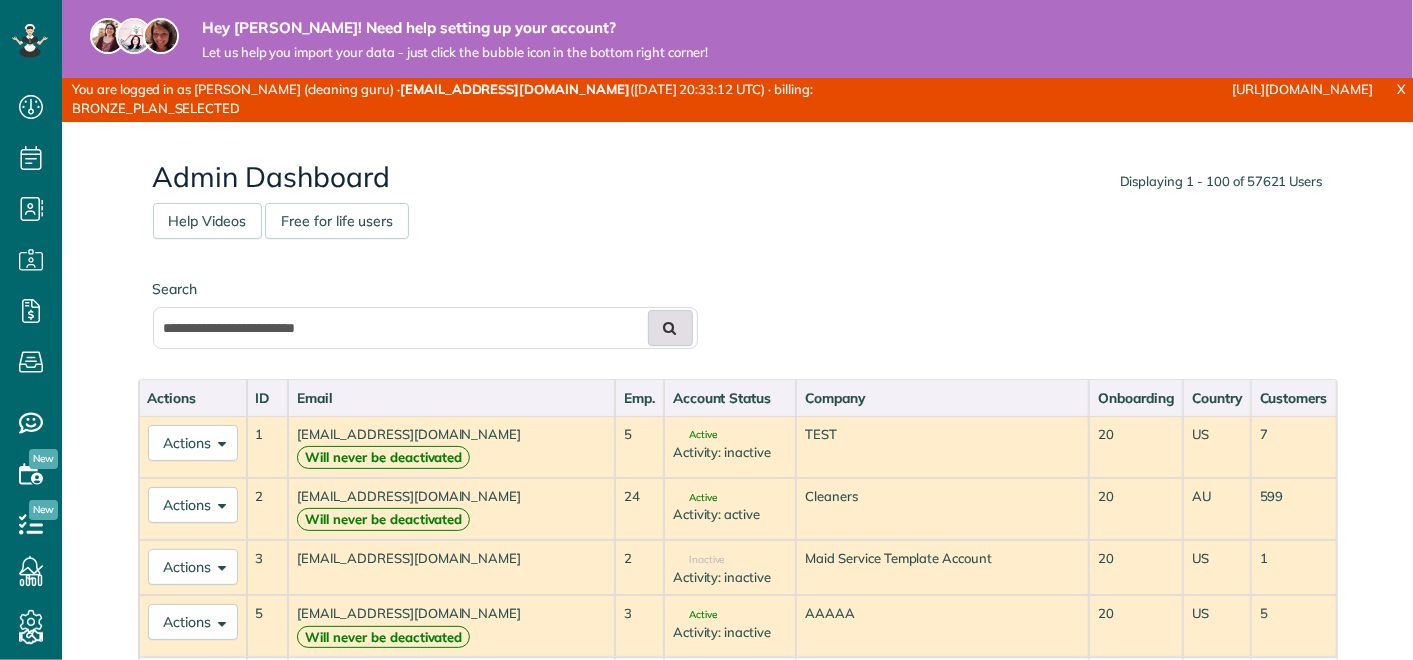 click at bounding box center [670, 328] 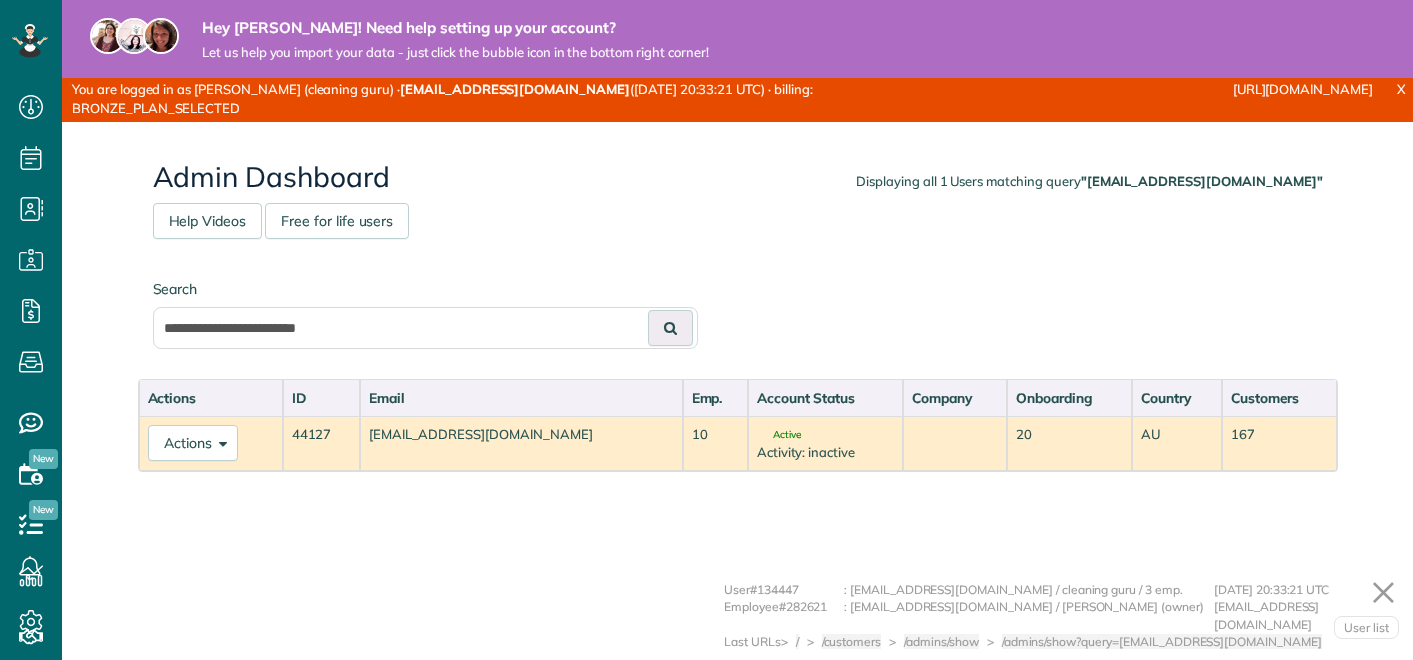 scroll, scrollTop: 0, scrollLeft: 0, axis: both 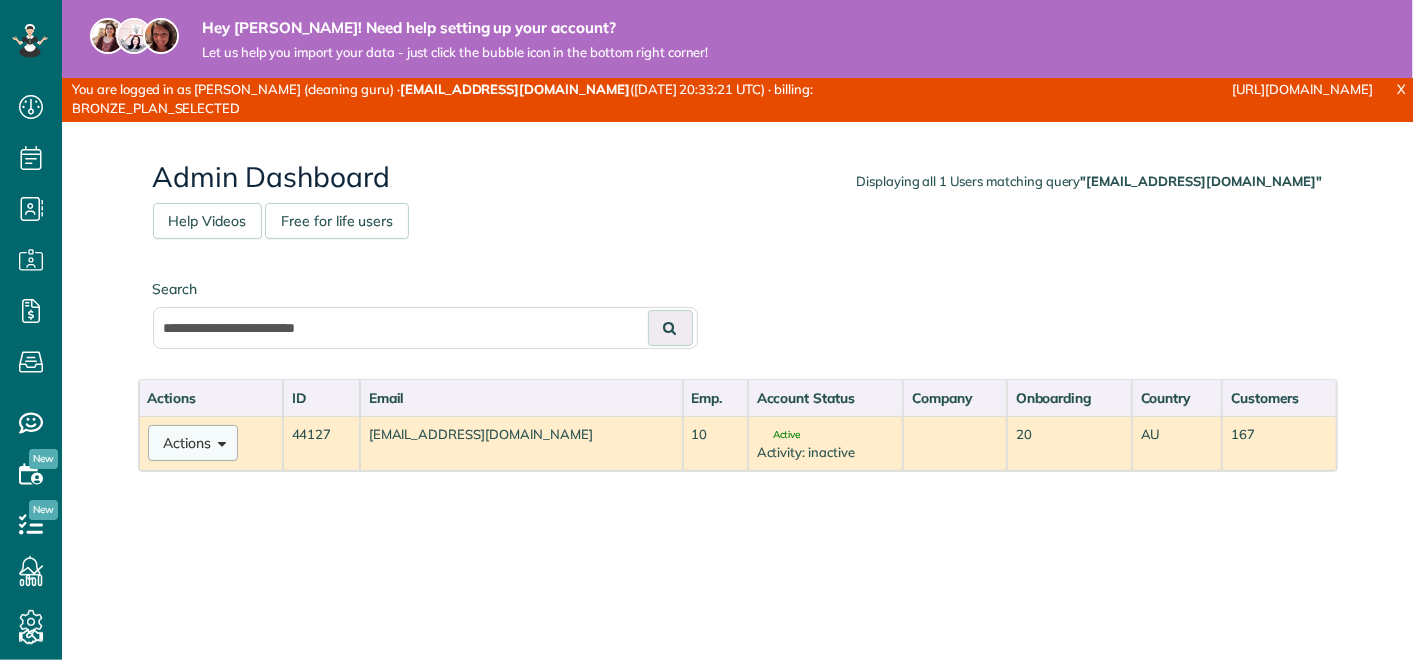 click on "Actions" at bounding box center [193, 443] 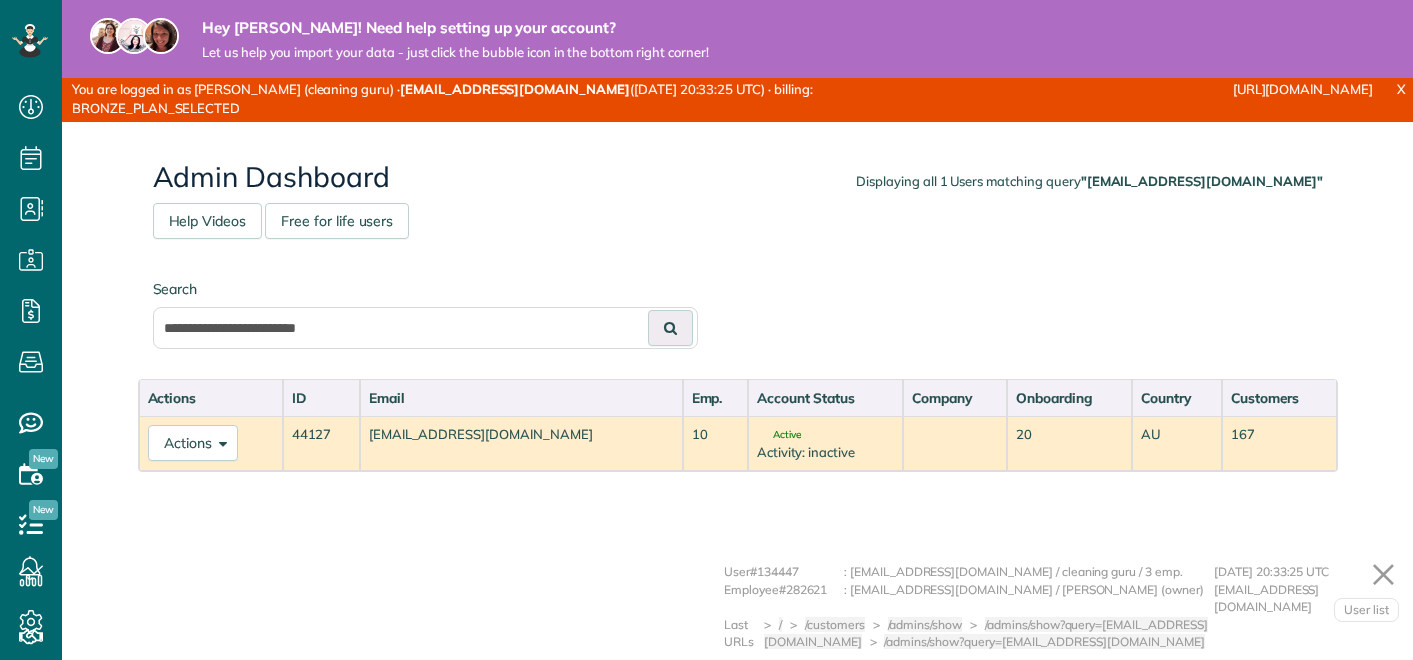 scroll, scrollTop: 0, scrollLeft: 0, axis: both 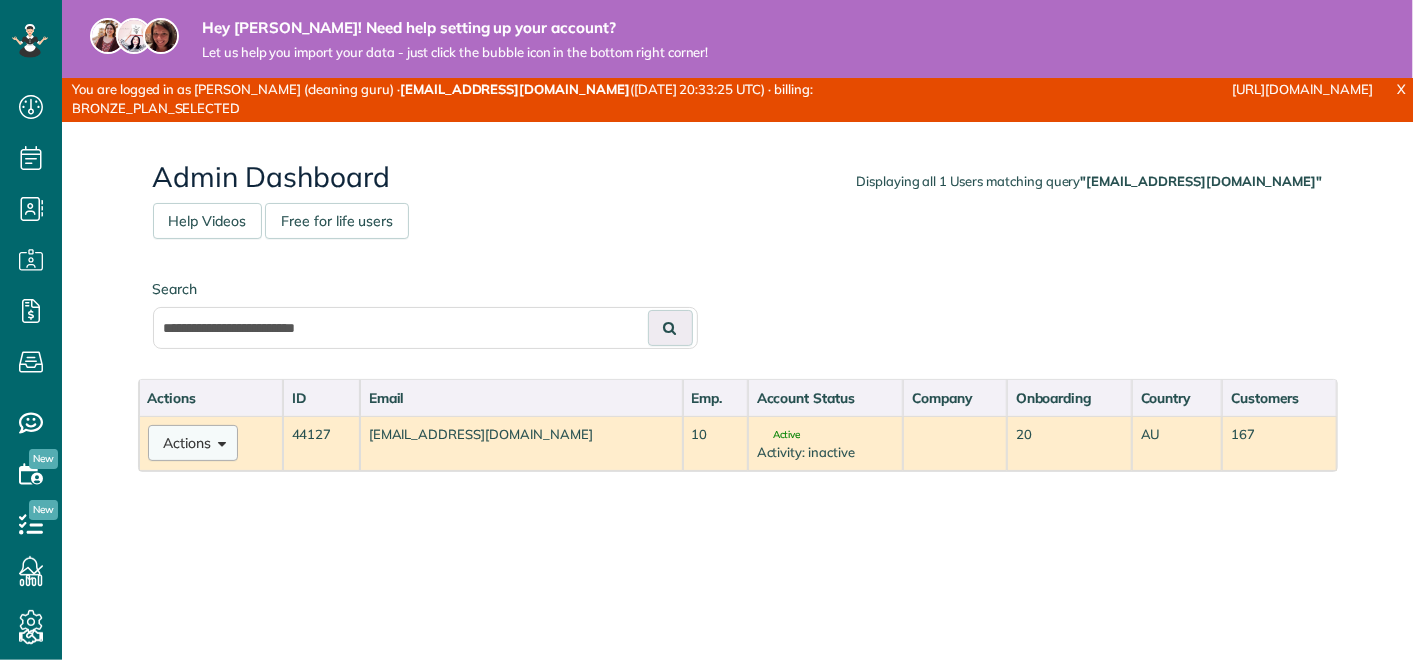 click on "Actions" at bounding box center [193, 443] 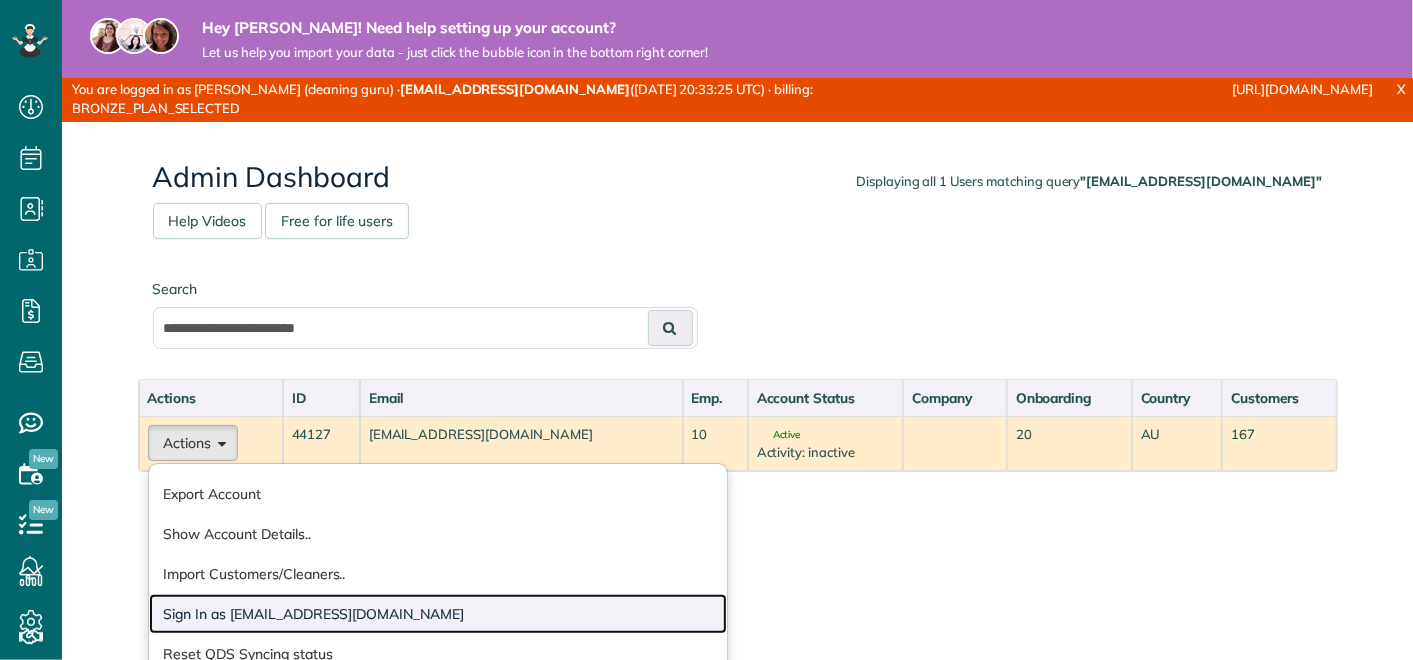click on "Sign In as [EMAIL_ADDRESS][DOMAIN_NAME]" at bounding box center [438, 614] 